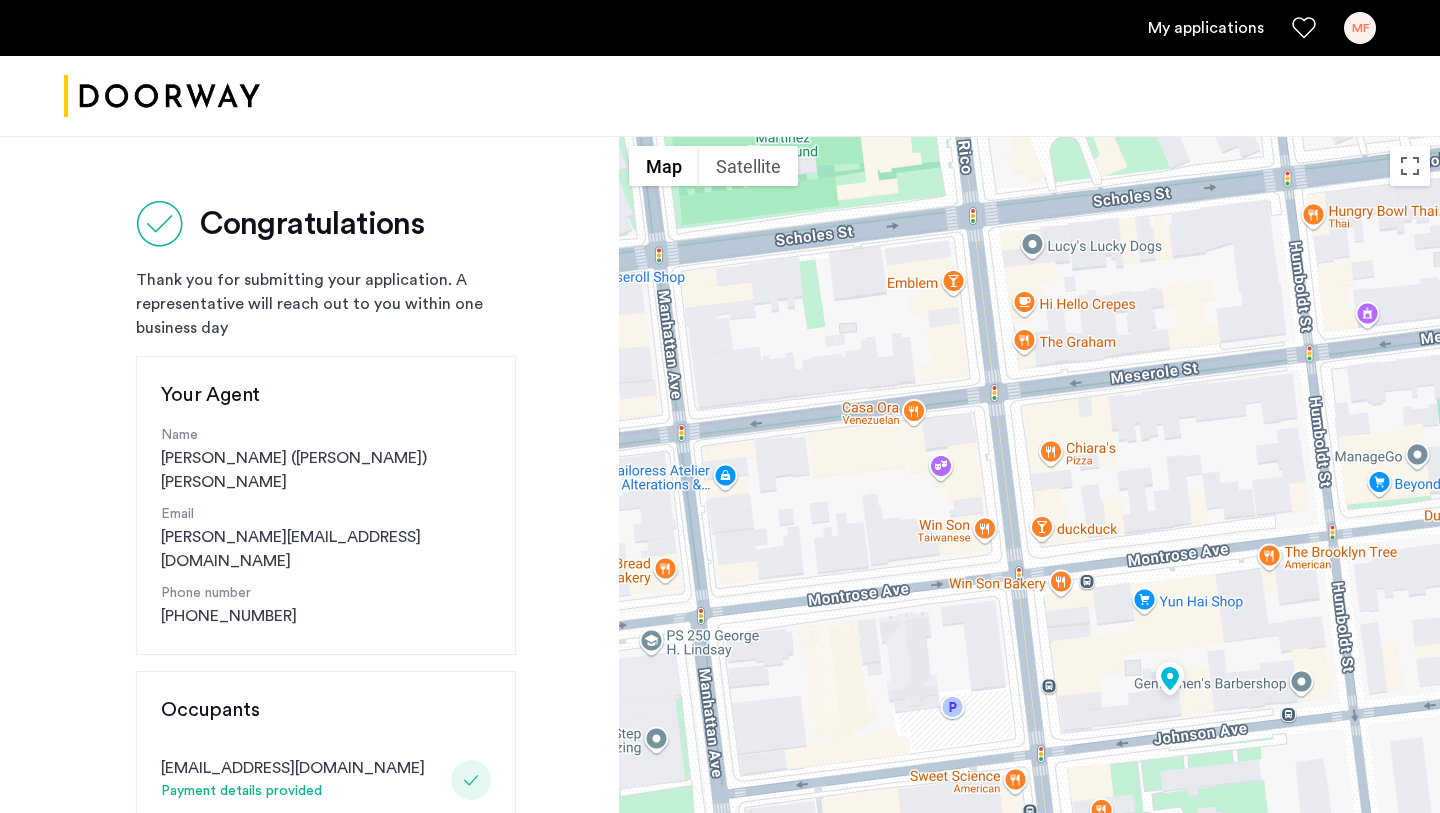 scroll, scrollTop: 452, scrollLeft: 0, axis: vertical 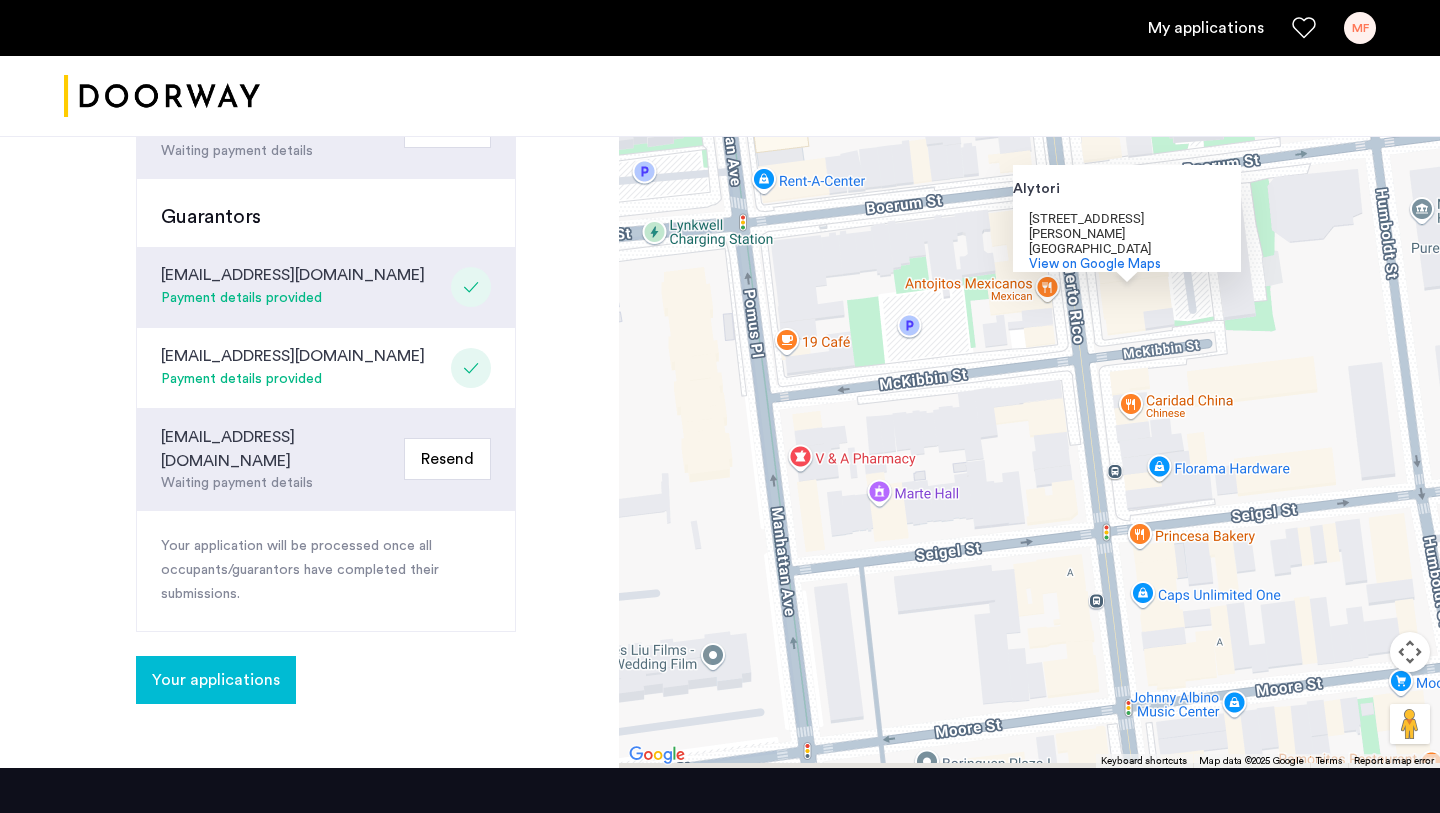 click on "Your applications" 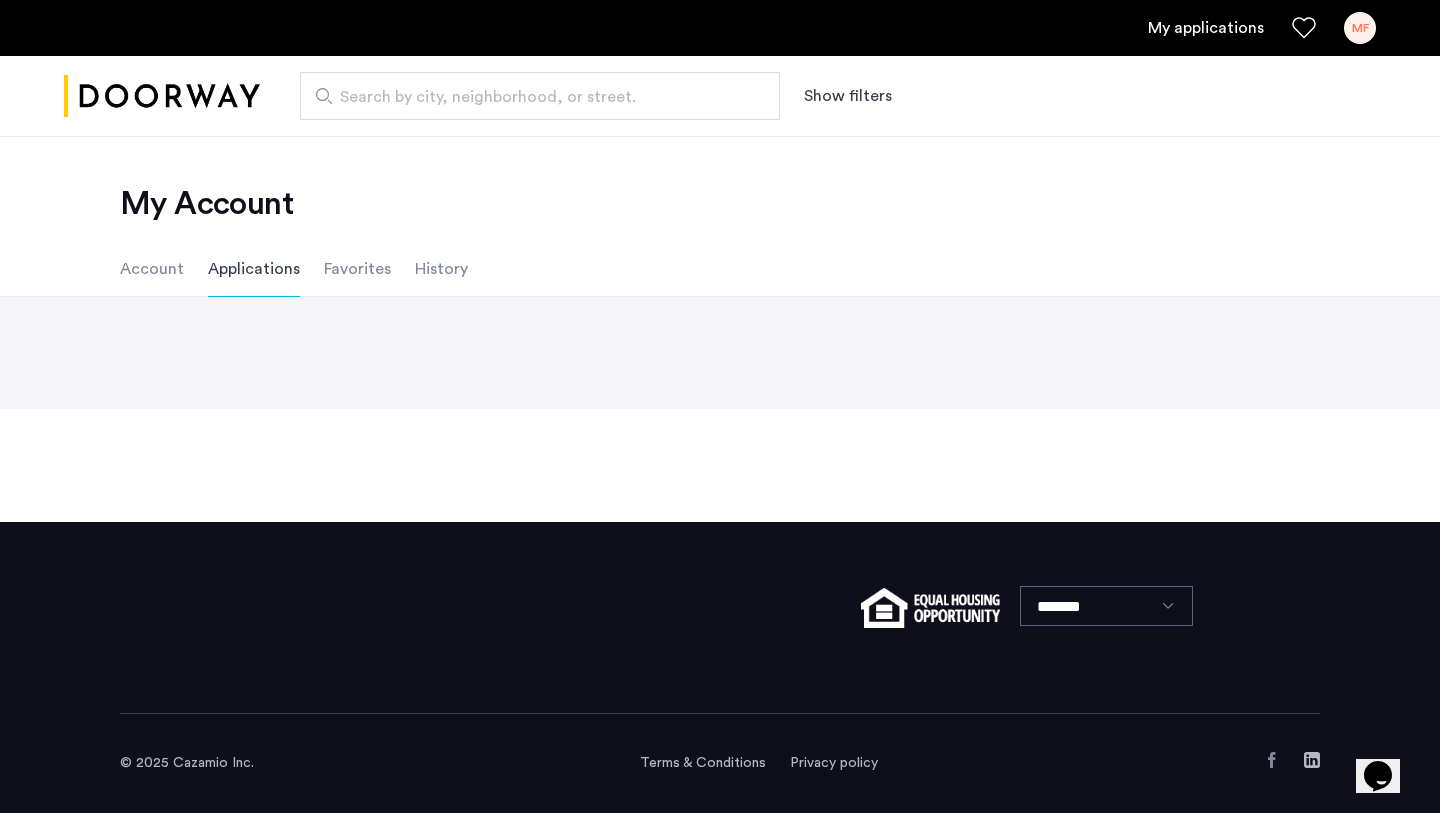 scroll, scrollTop: 0, scrollLeft: 0, axis: both 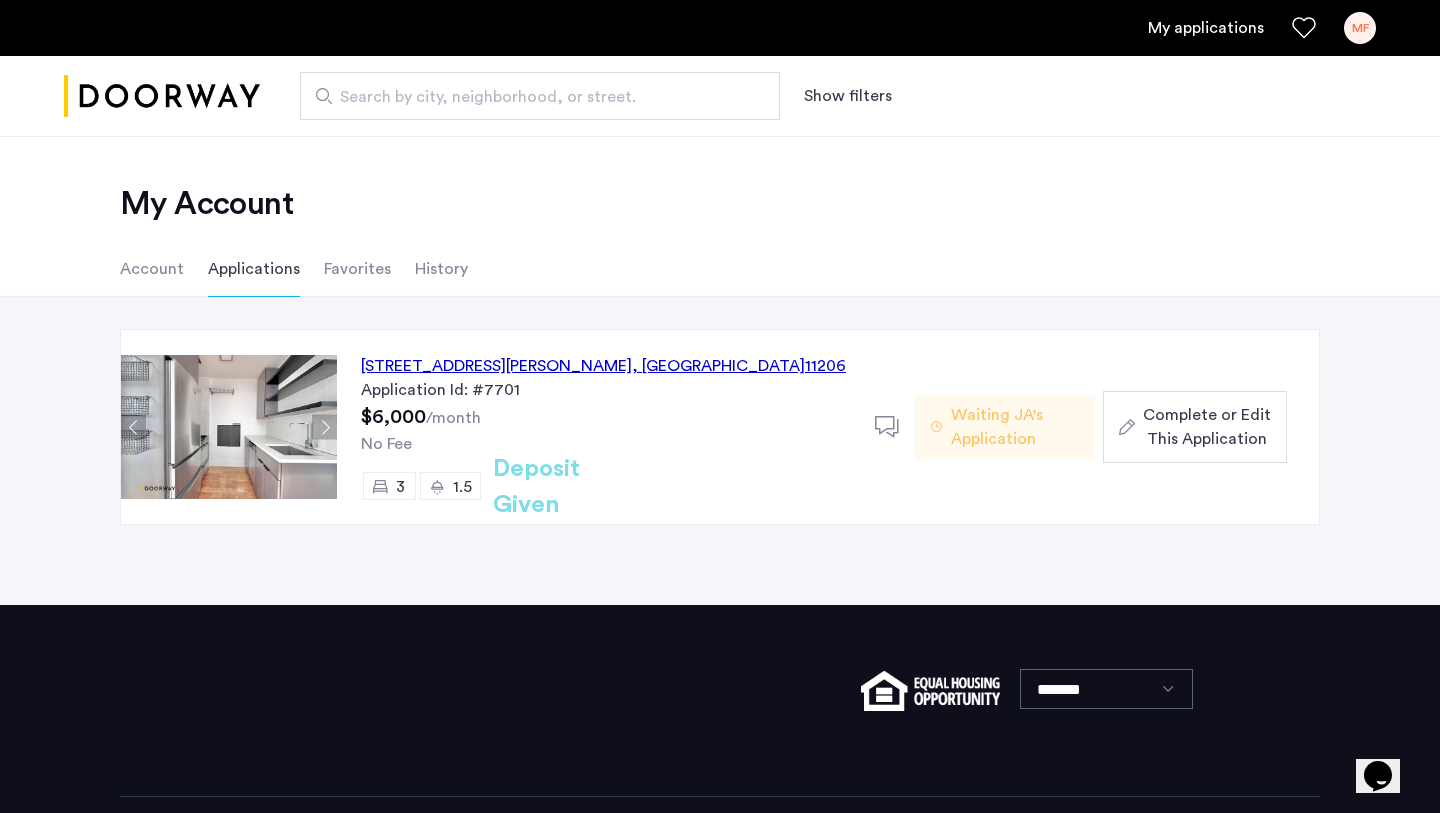 click on "Complete or Edit This Application" 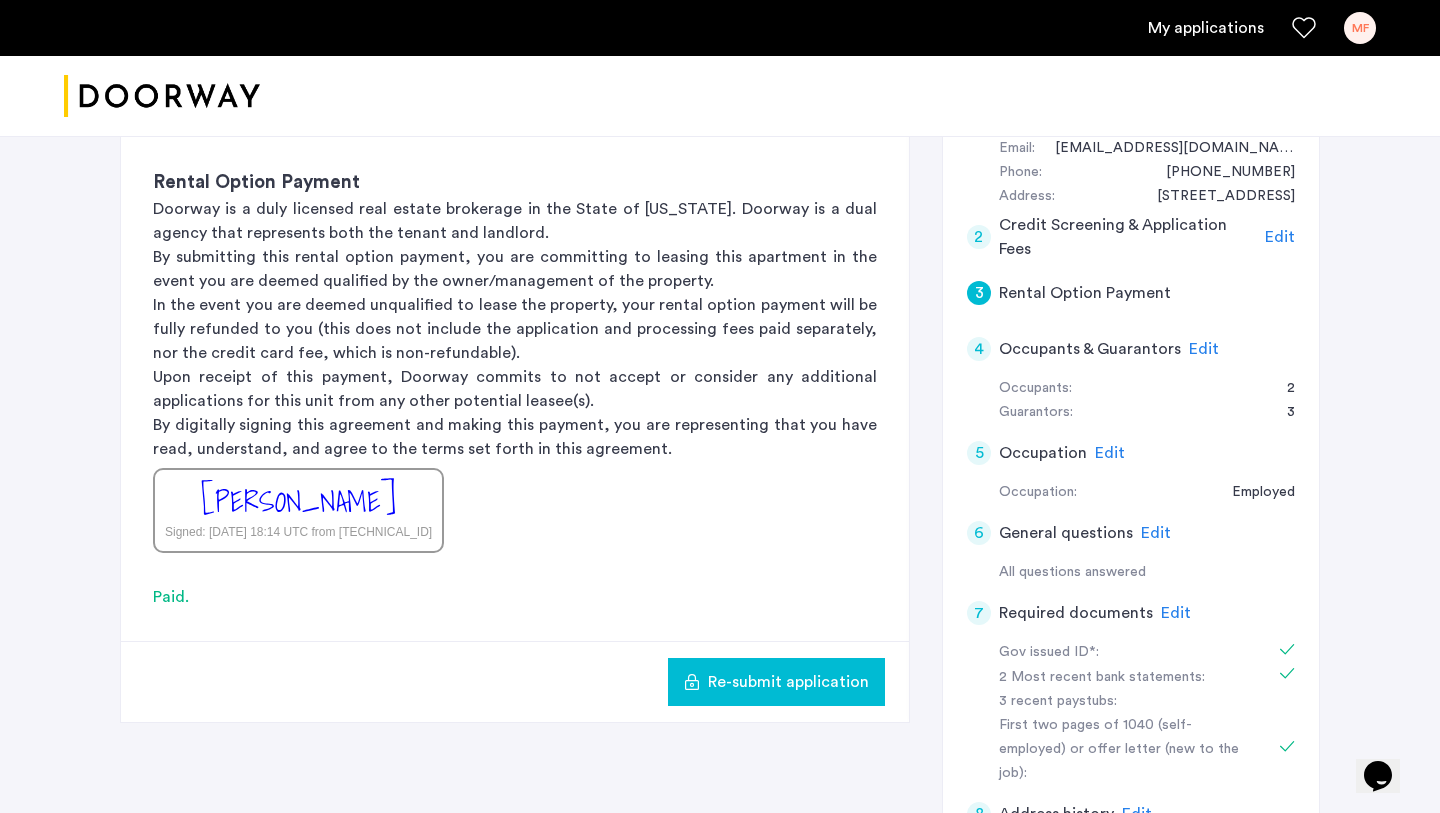 scroll, scrollTop: 481, scrollLeft: 0, axis: vertical 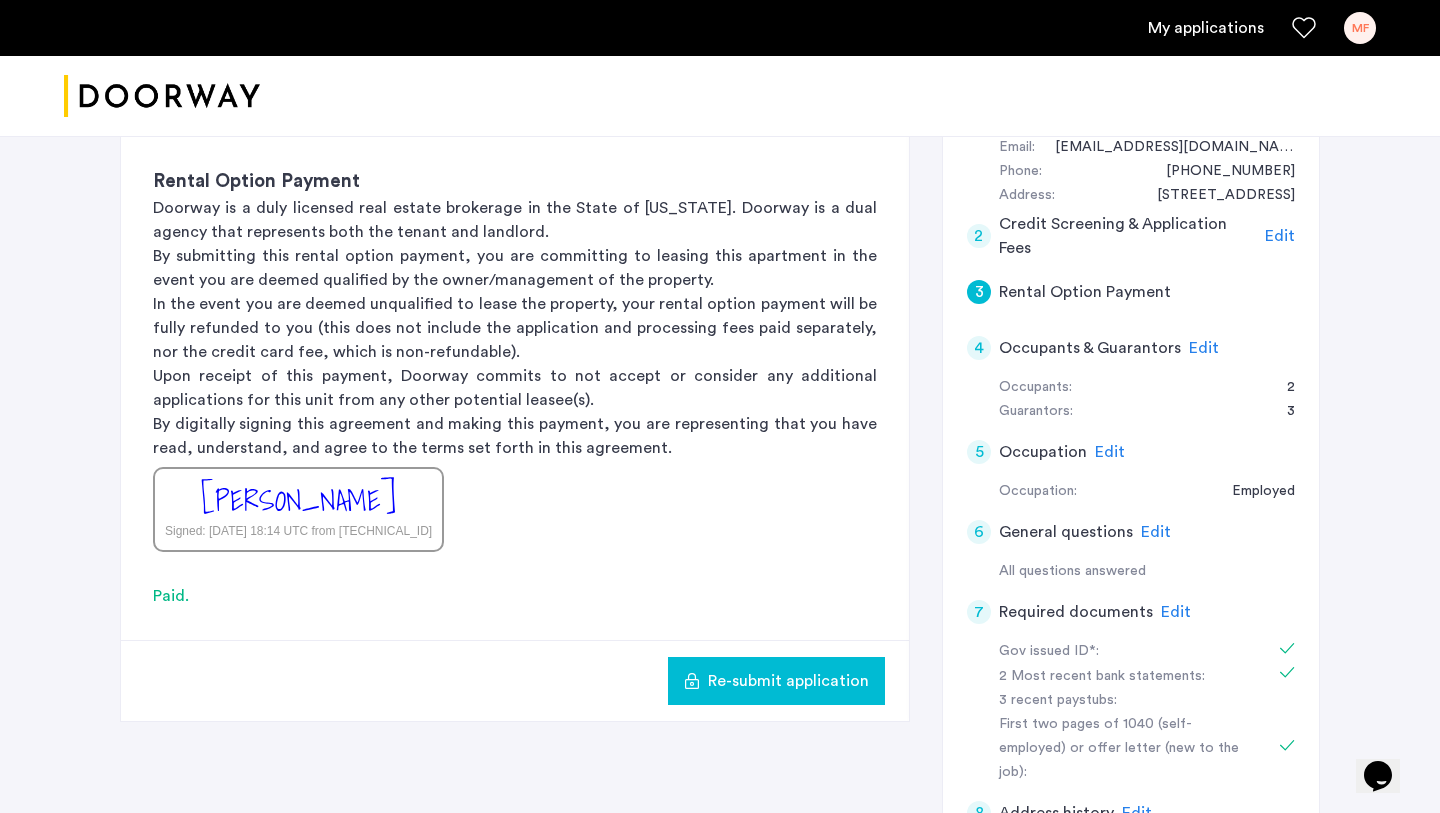 click on "Edit" 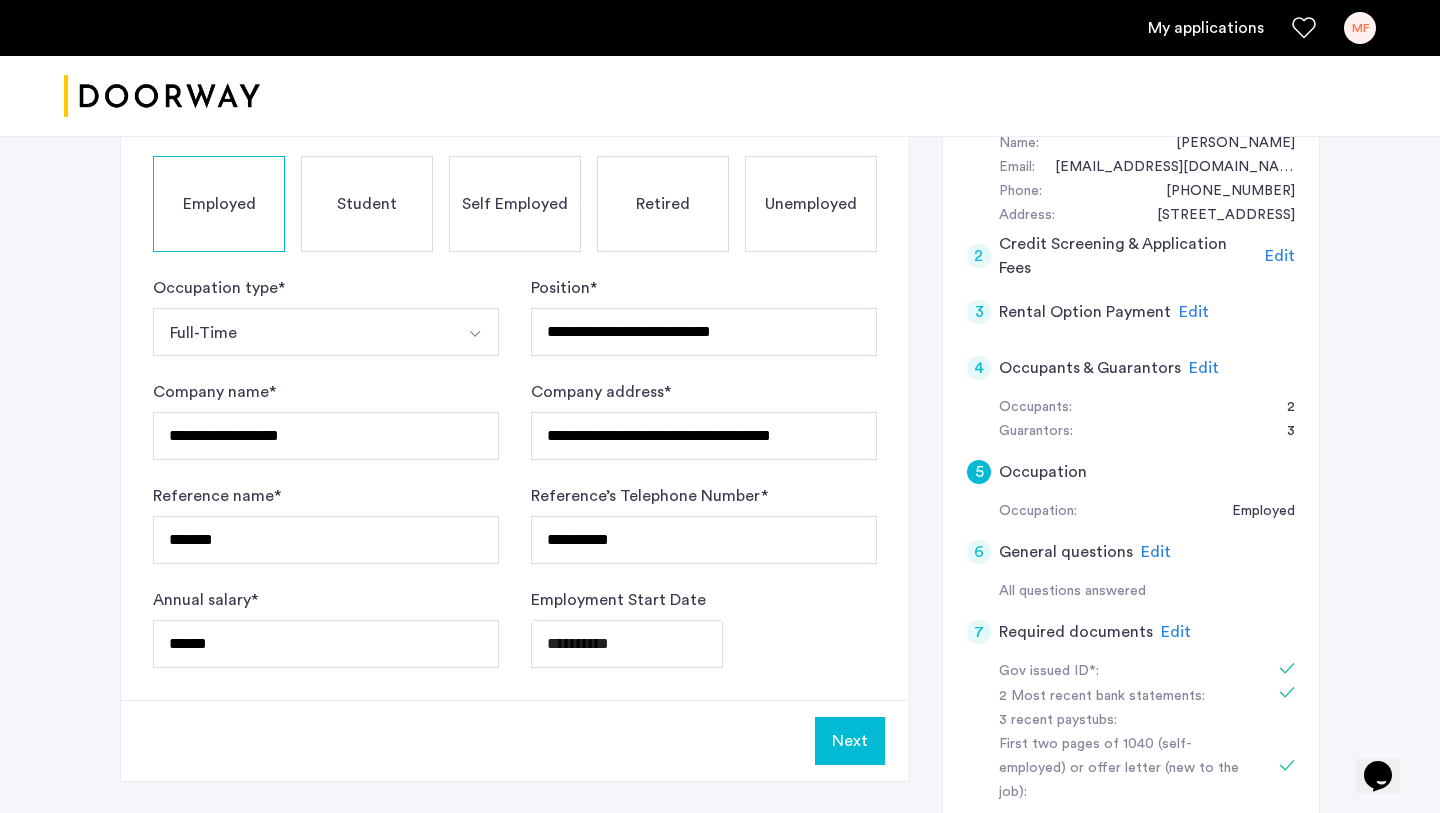 click on "Edit" 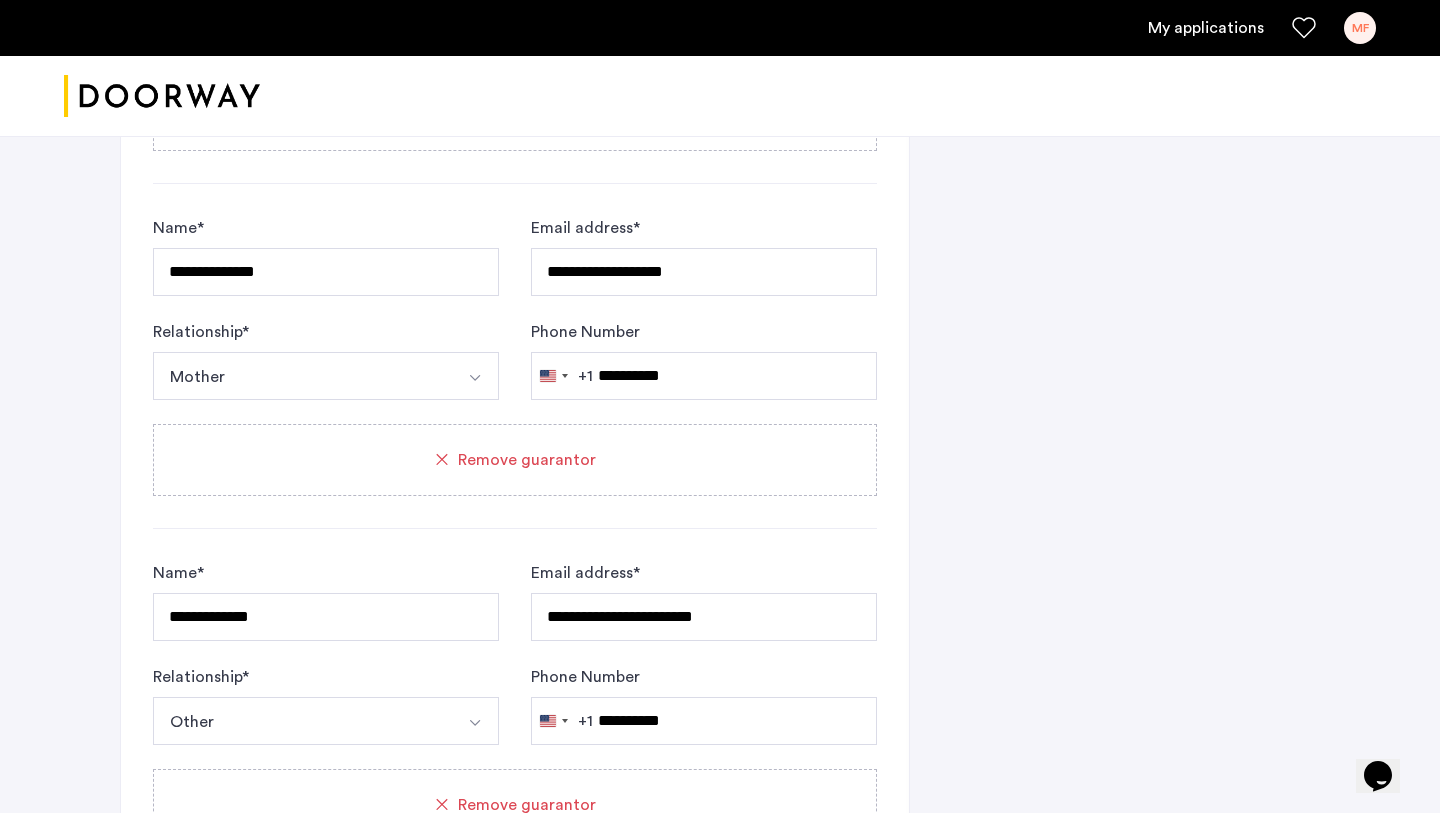 scroll, scrollTop: 1821, scrollLeft: 0, axis: vertical 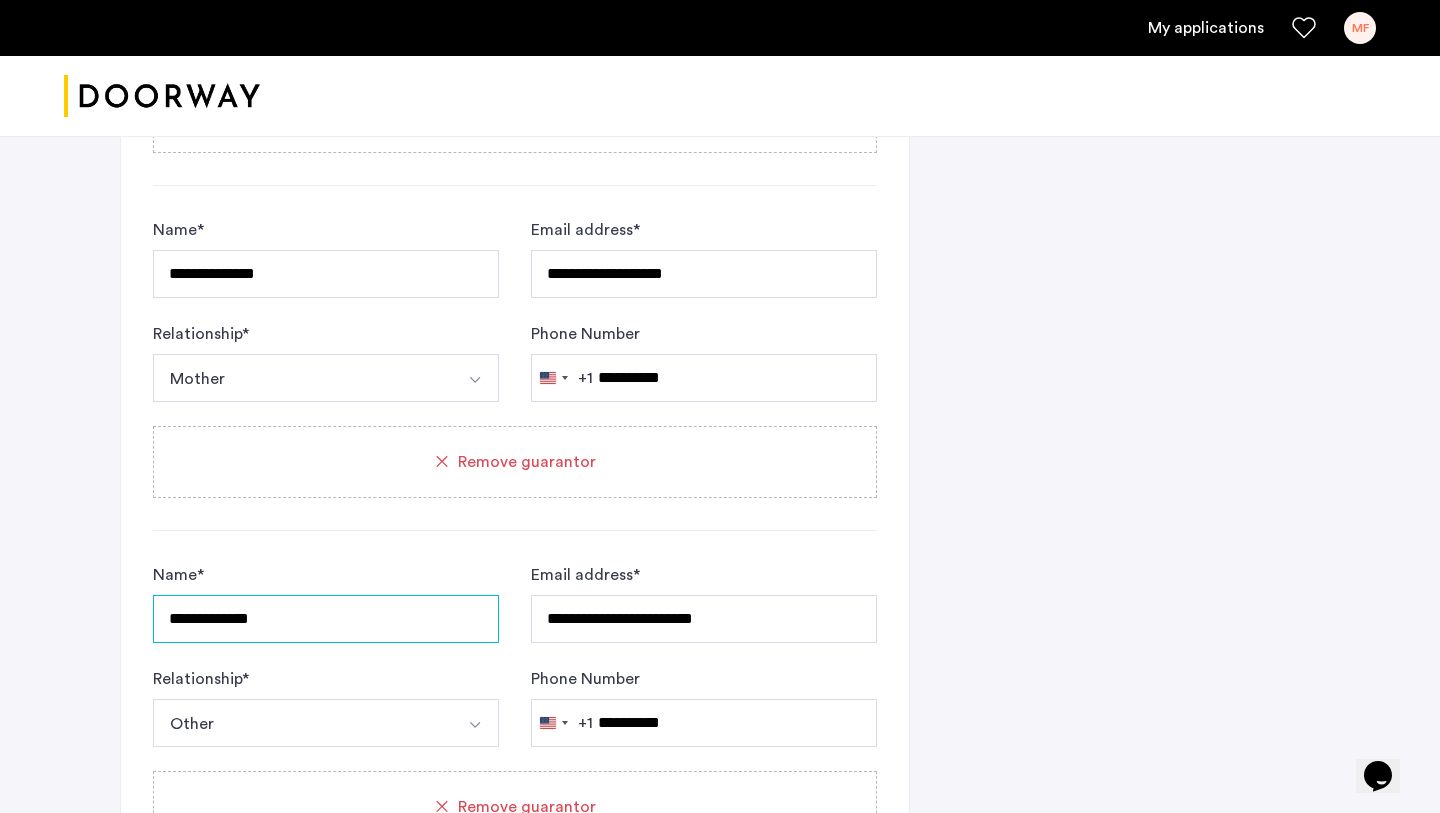 click on "**********" at bounding box center [326, -71] 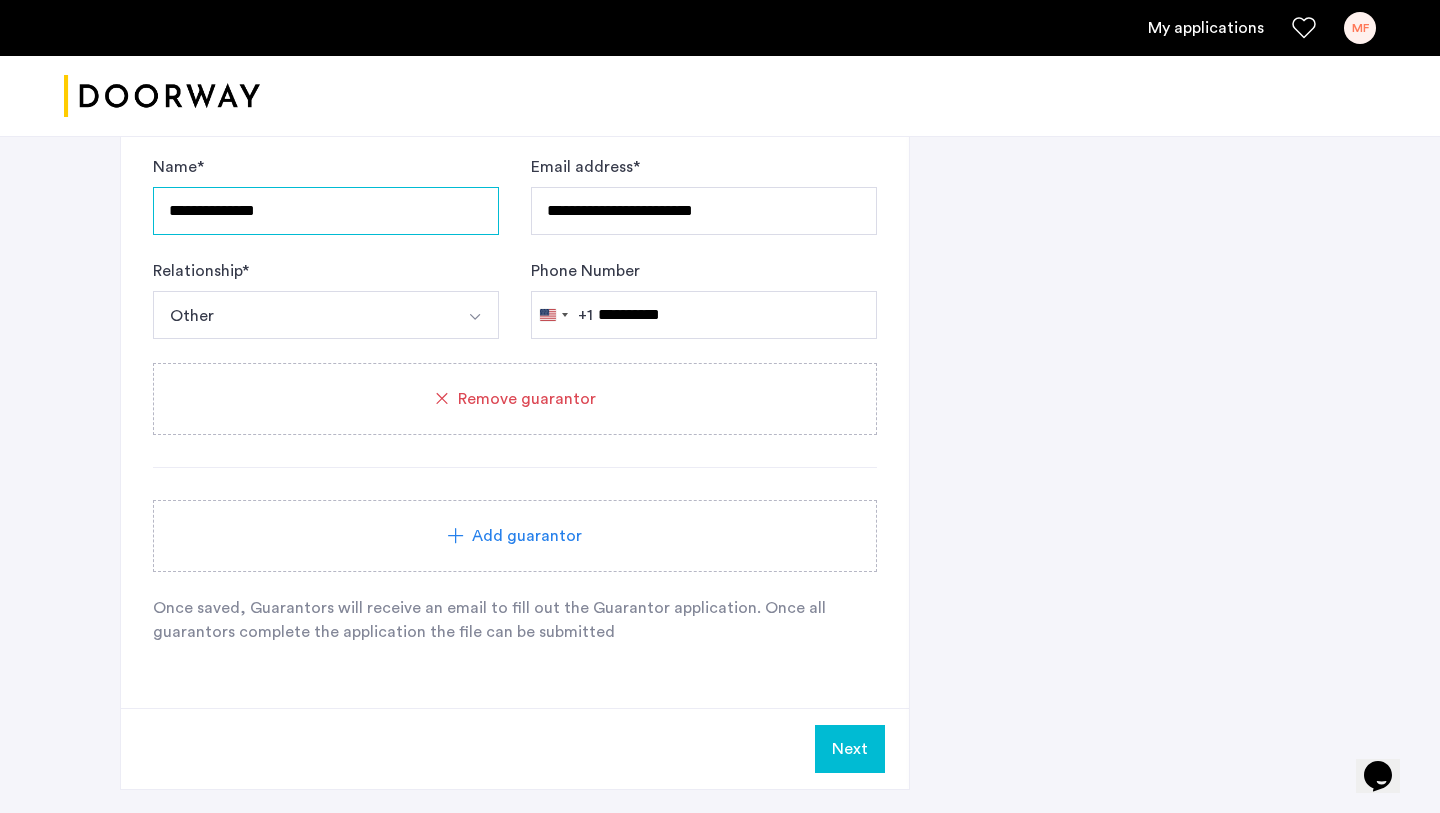 scroll, scrollTop: 2236, scrollLeft: 0, axis: vertical 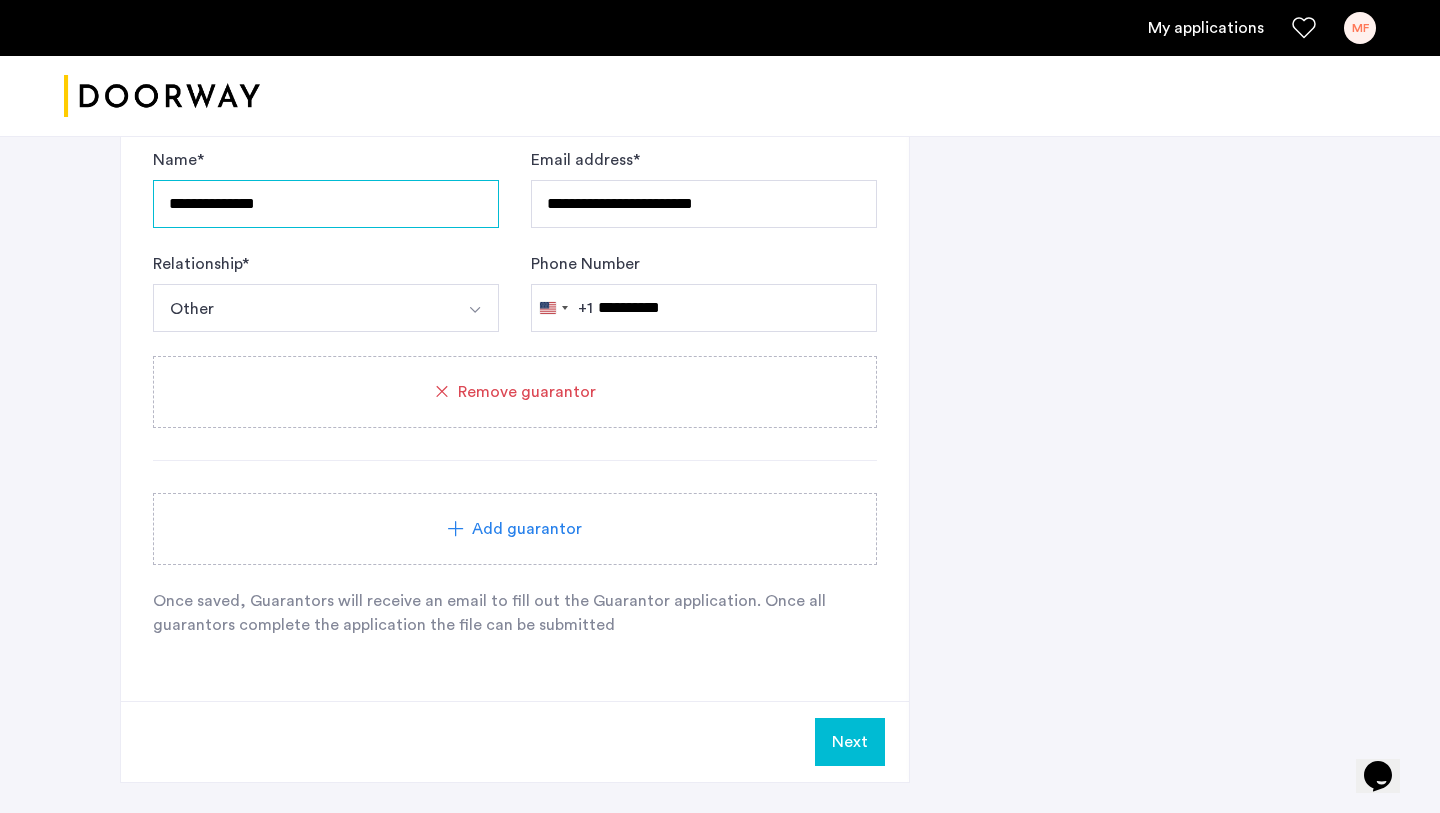 type on "**********" 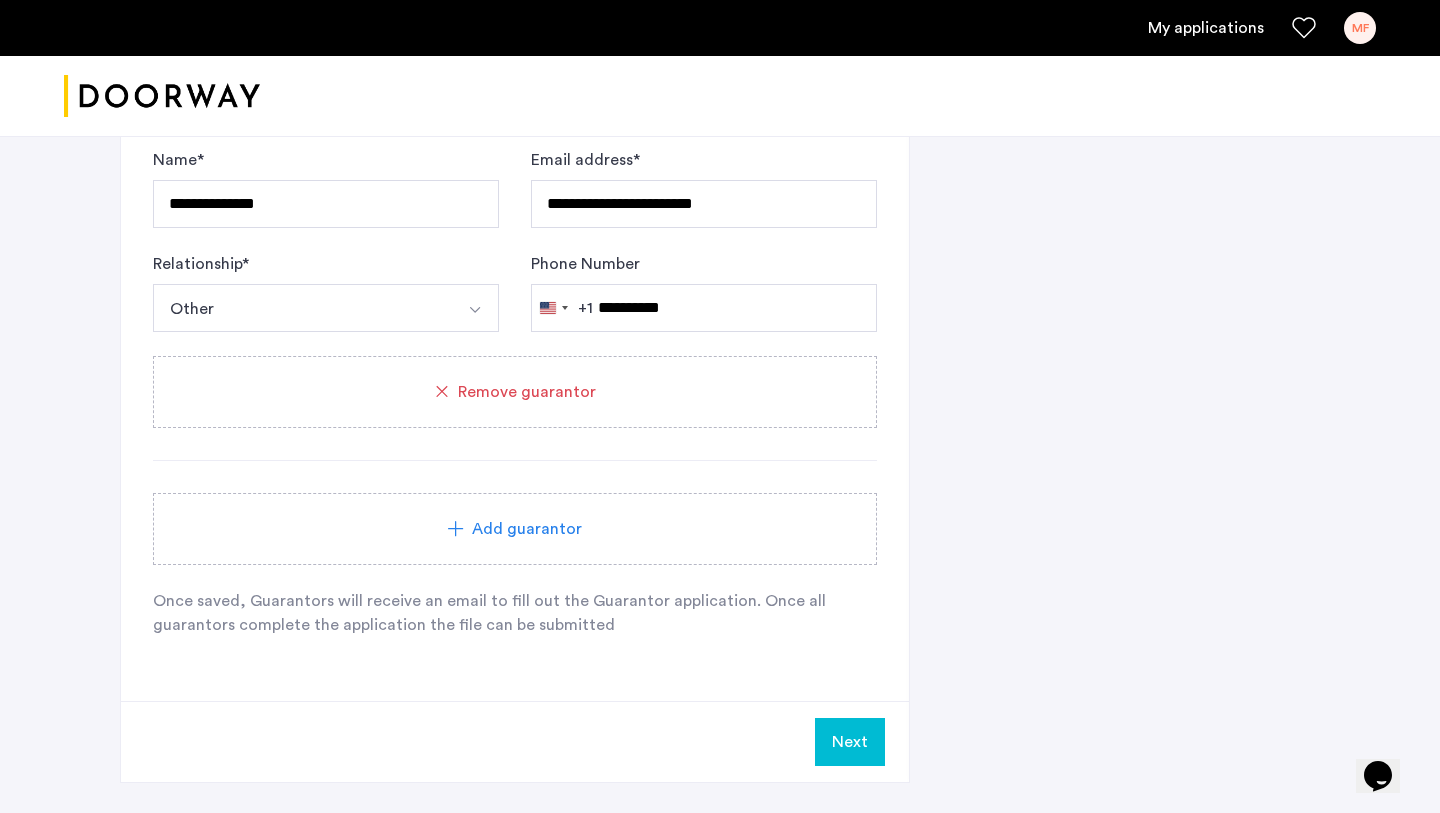 click on "Next" 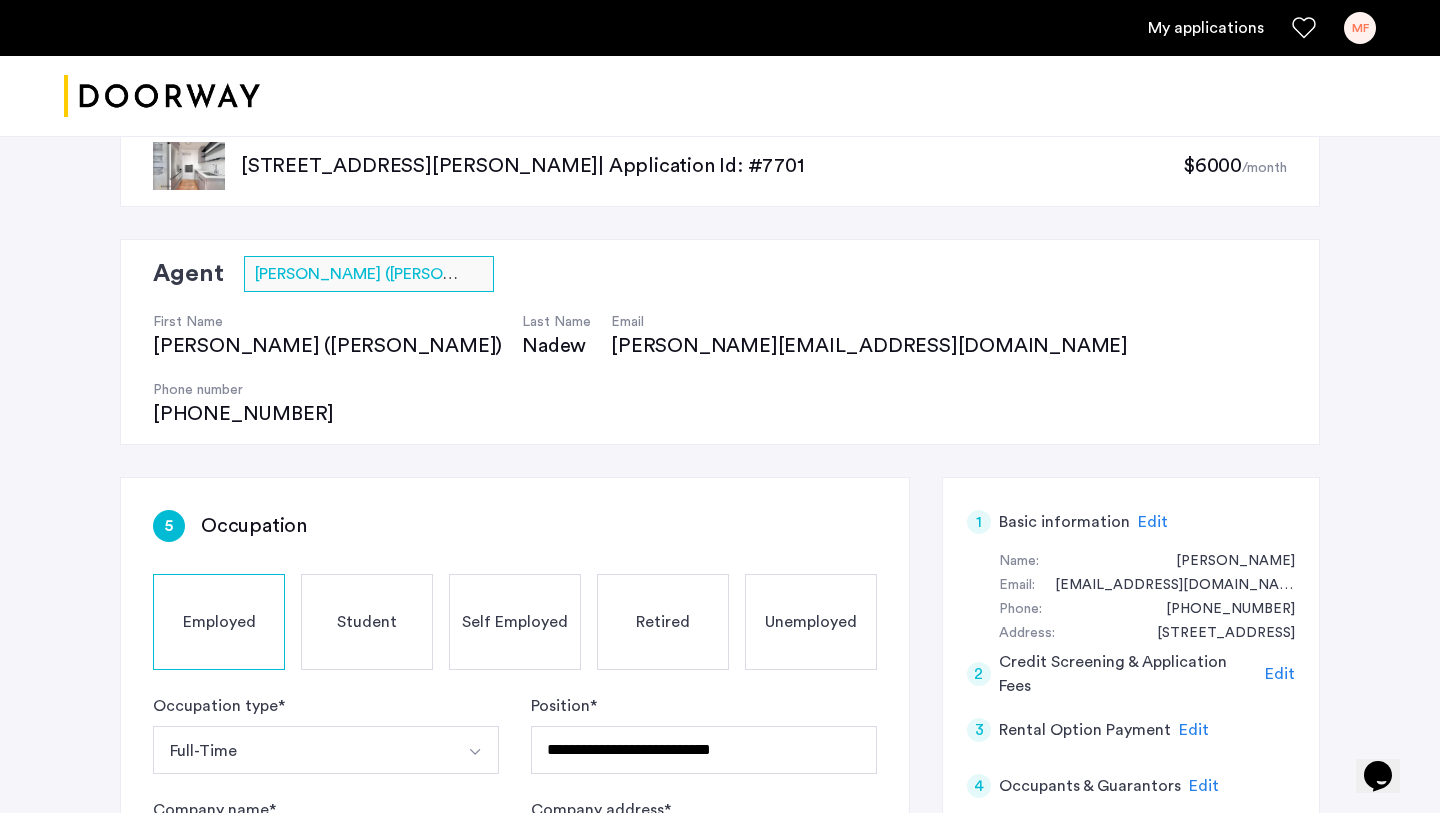 scroll, scrollTop: 47, scrollLeft: 0, axis: vertical 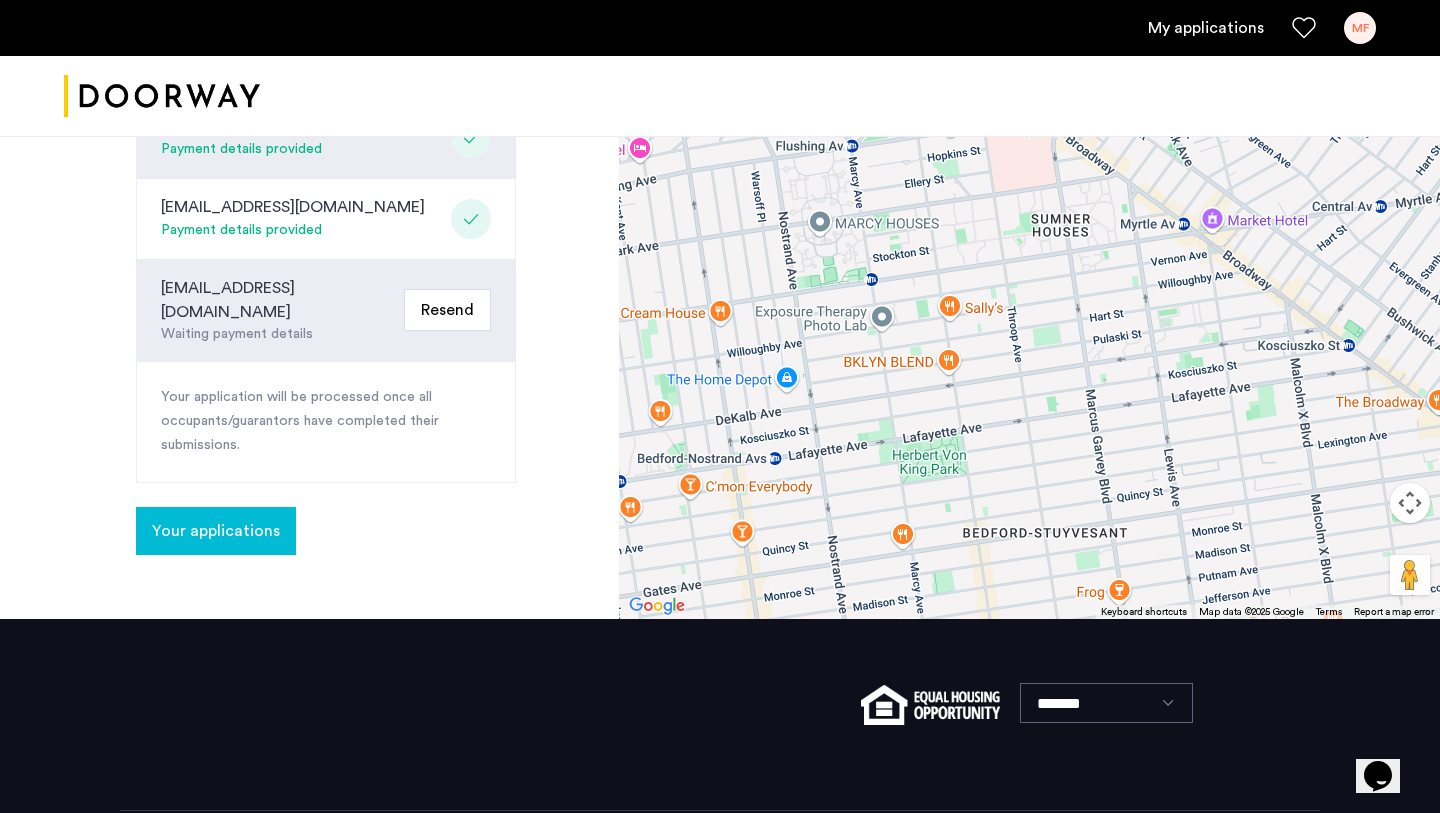 click on "Your applications" 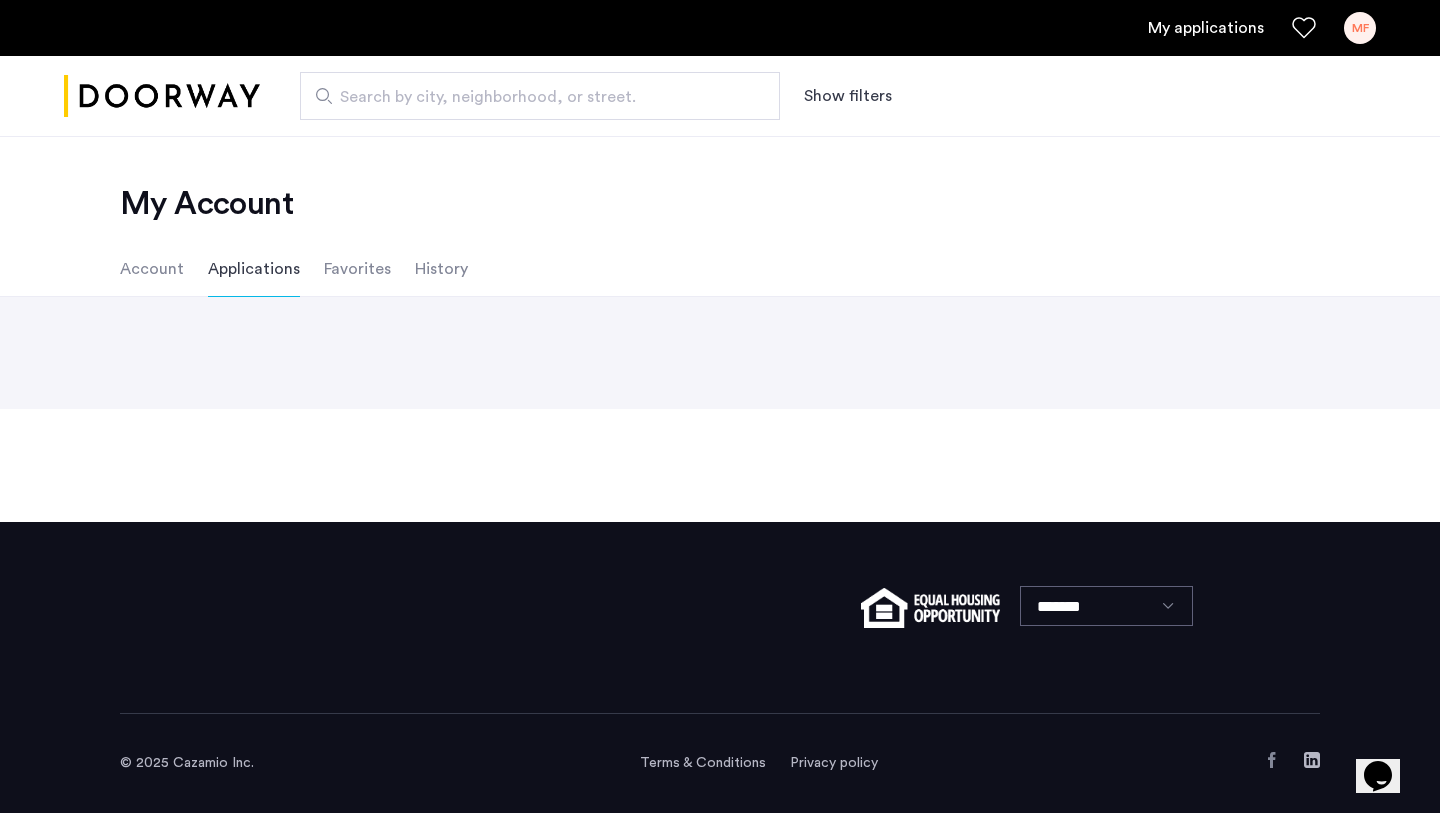 scroll, scrollTop: 0, scrollLeft: 0, axis: both 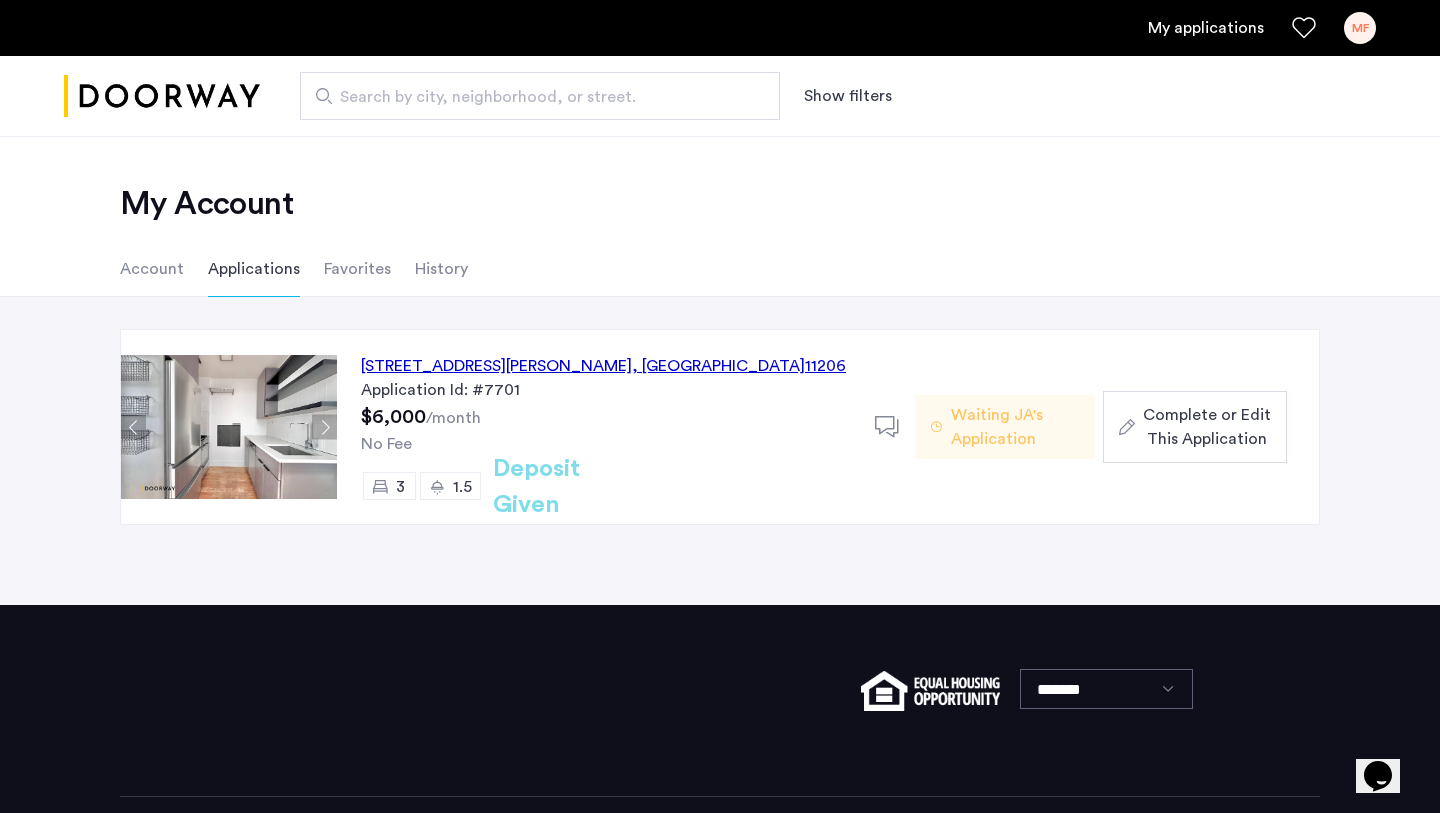click on "Complete or Edit This Application" 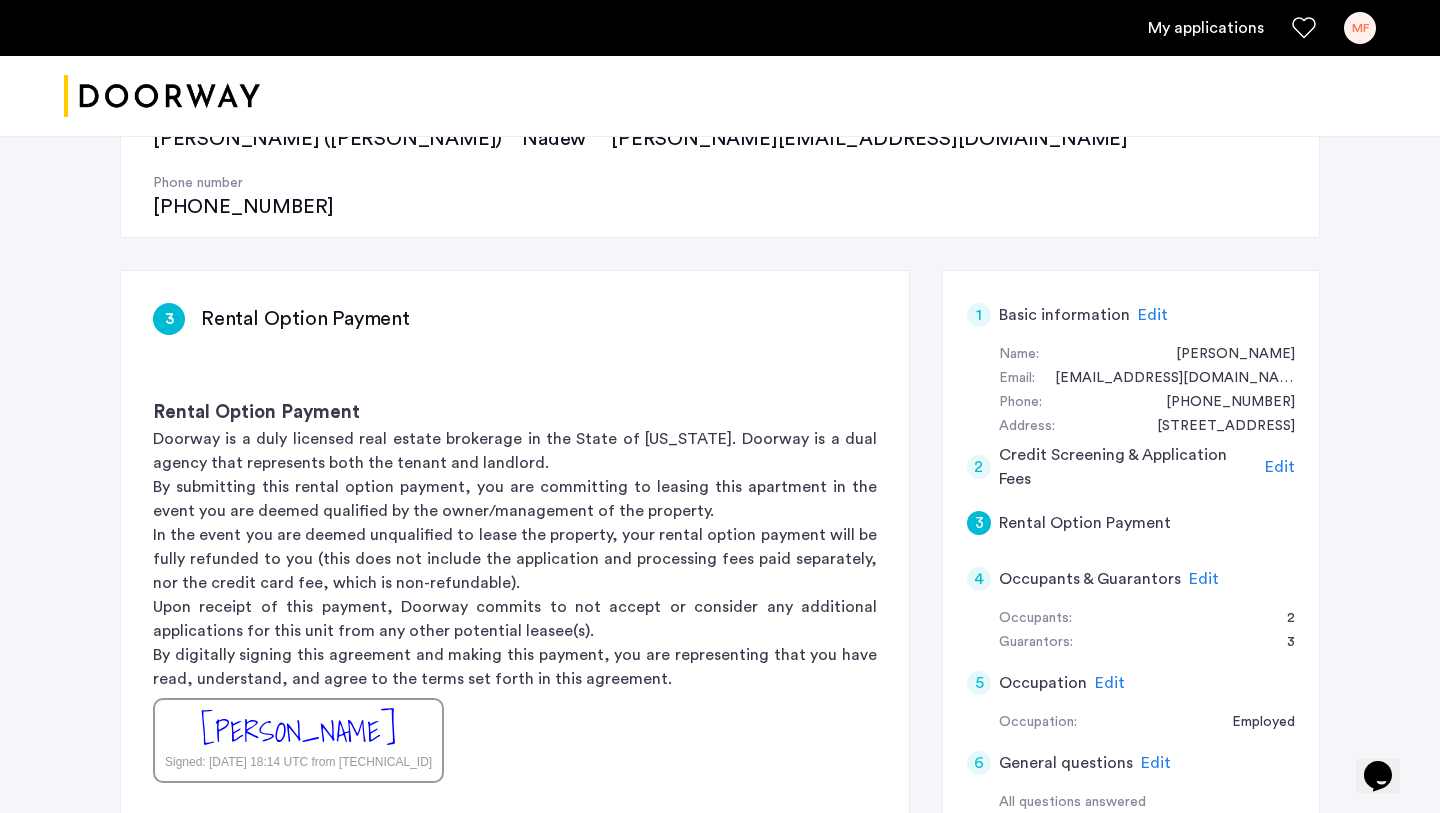 scroll, scrollTop: 282, scrollLeft: 0, axis: vertical 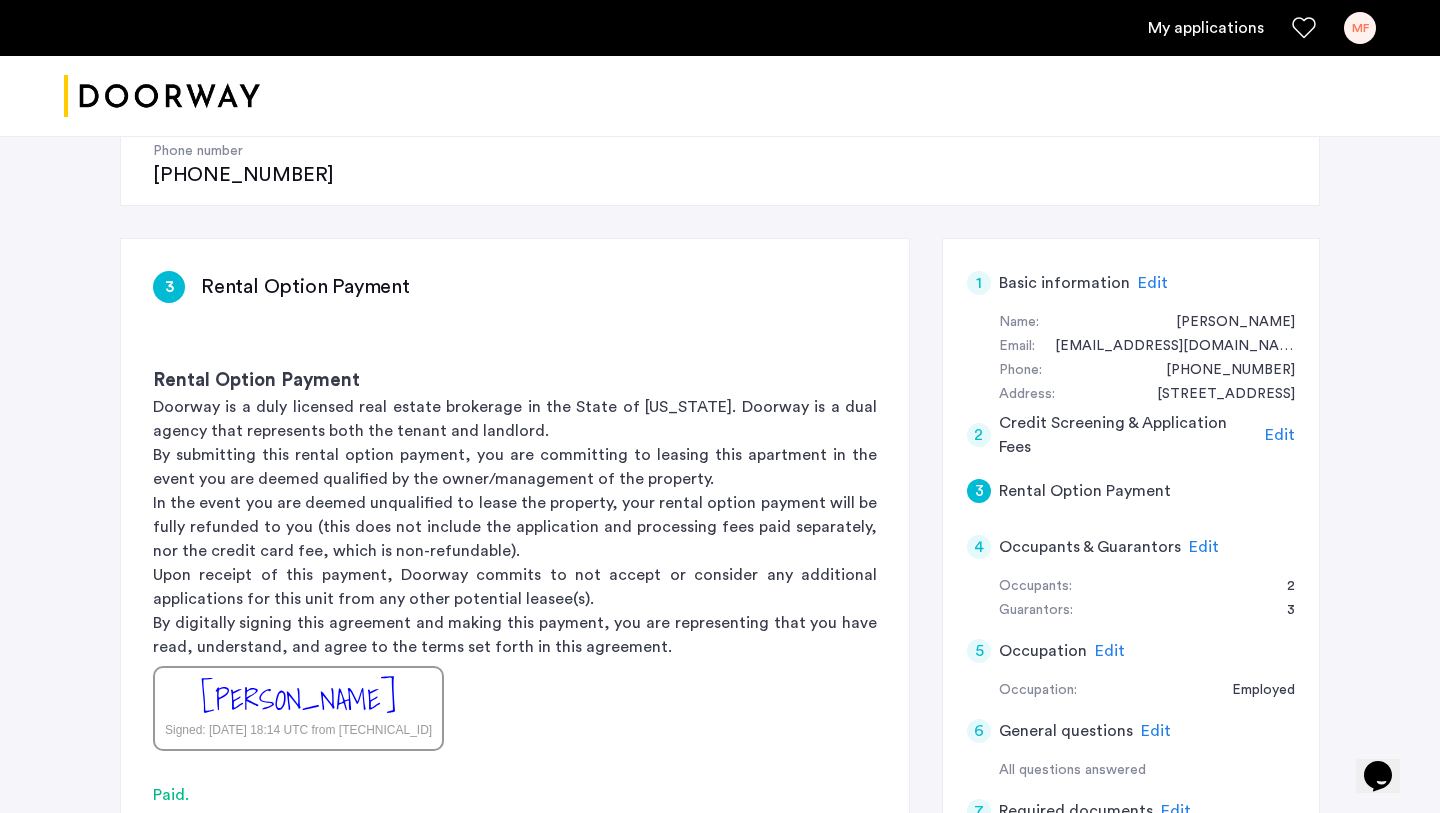 click on "Edit" 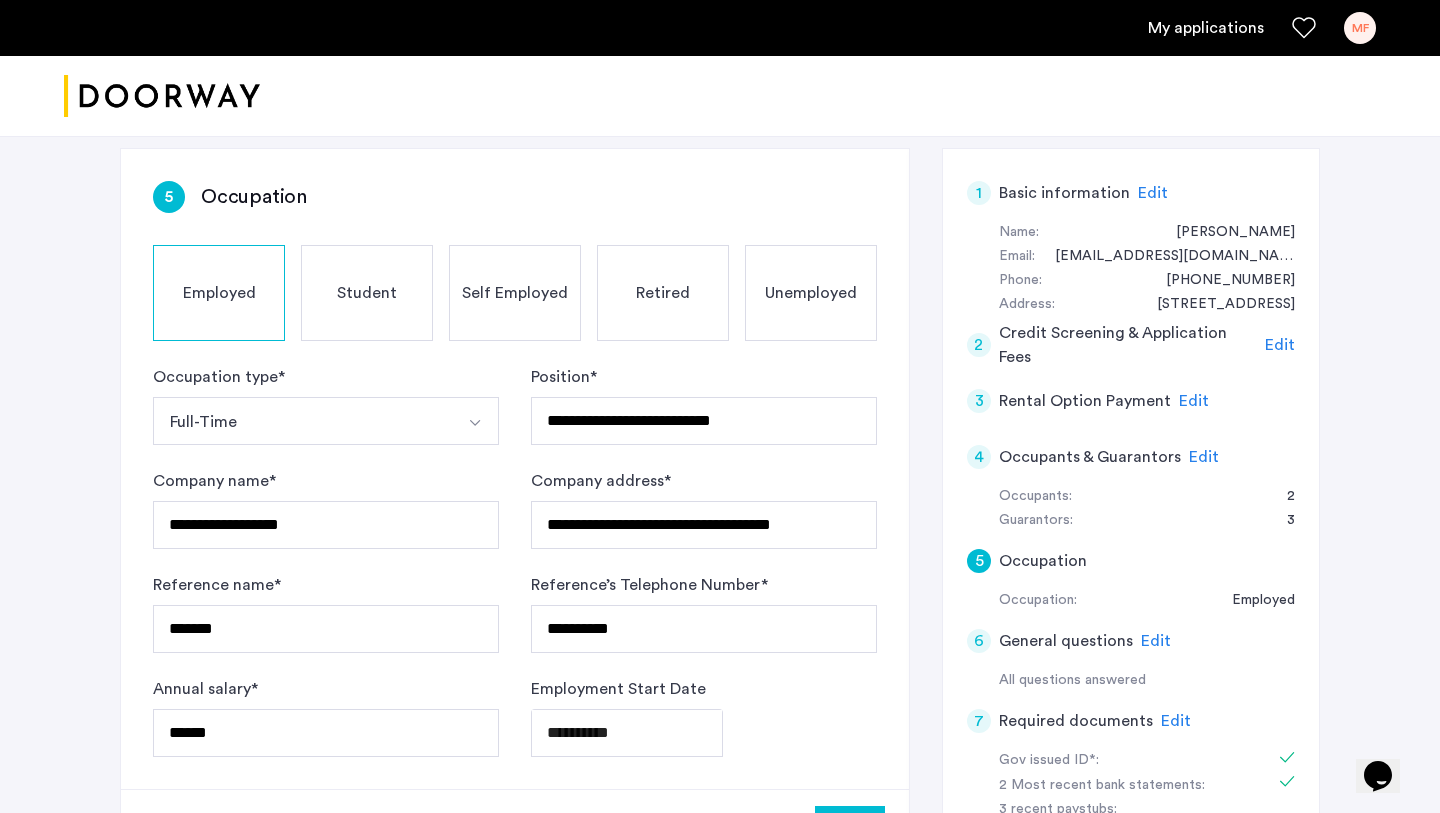 scroll, scrollTop: 384, scrollLeft: 0, axis: vertical 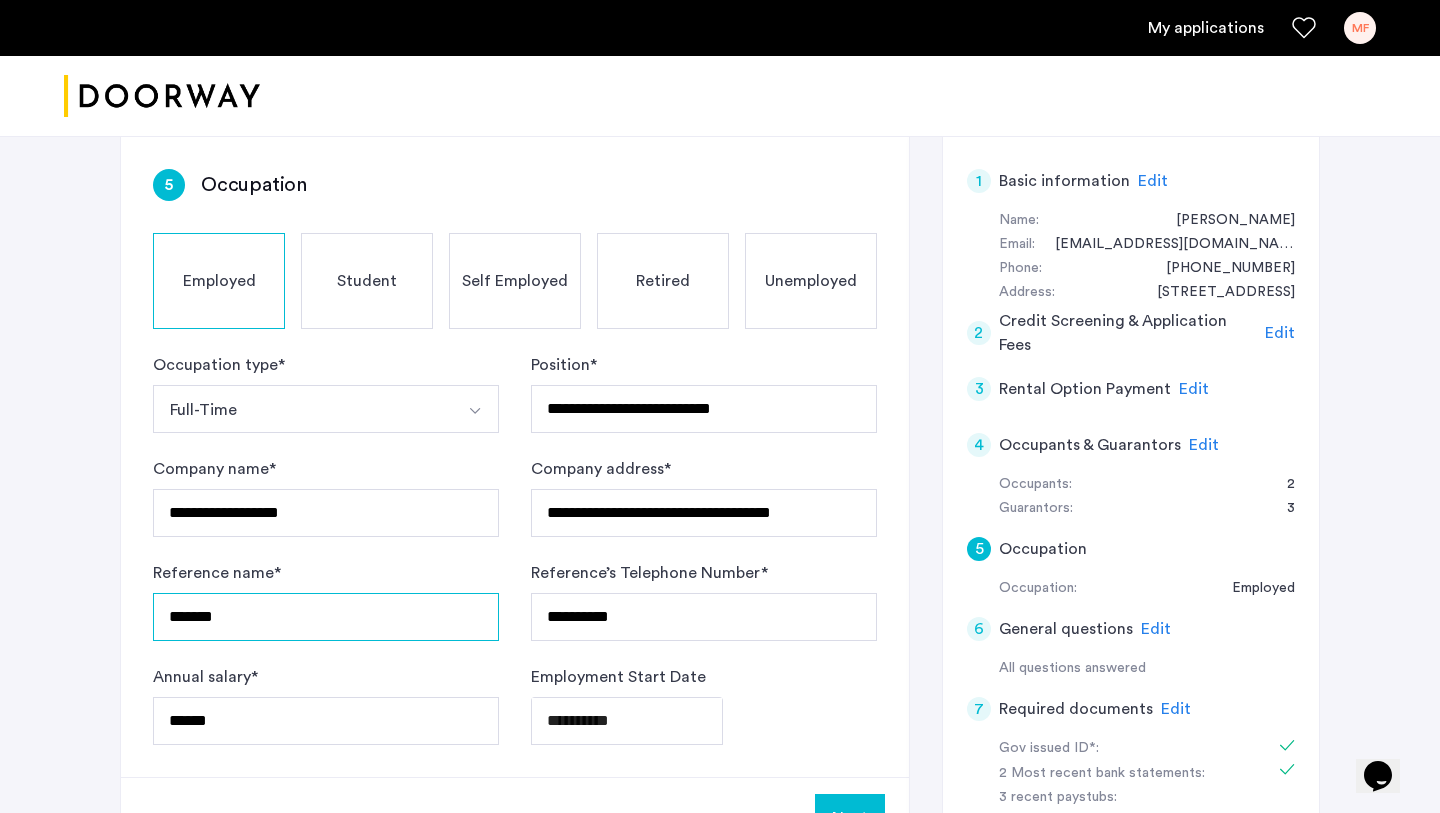 click on "*******" at bounding box center [326, 617] 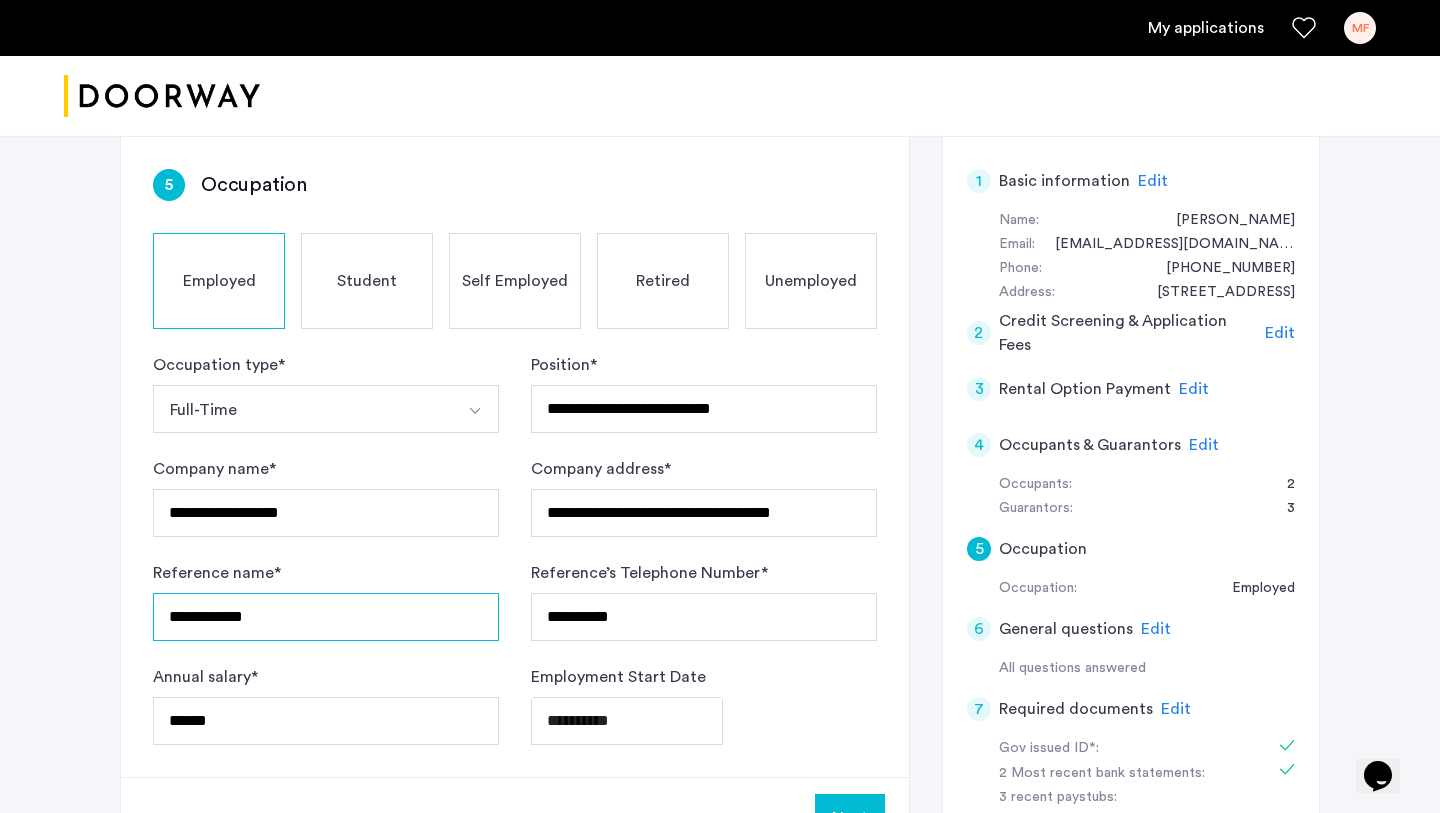 type on "**********" 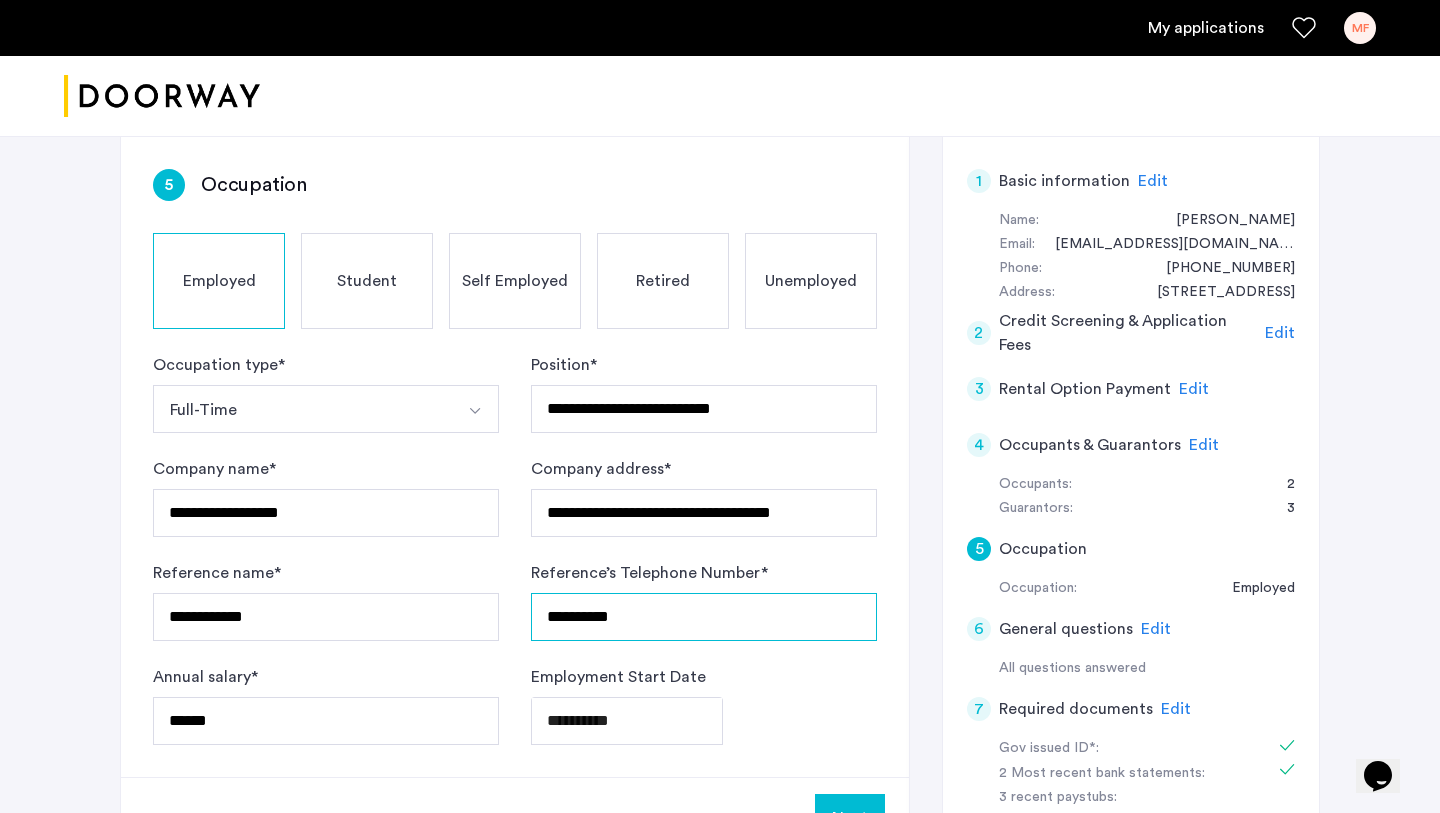 click on "**********" at bounding box center (704, 617) 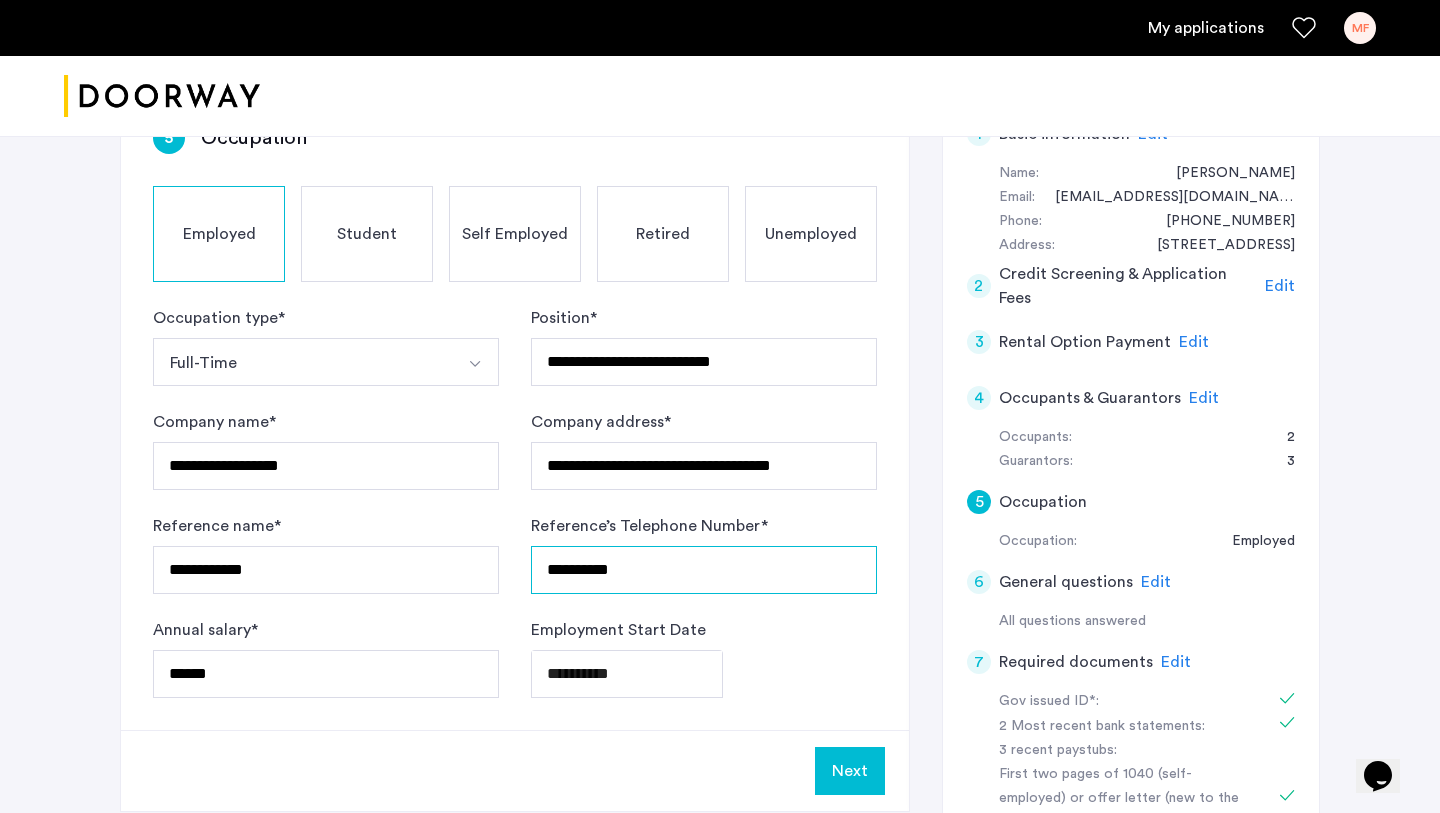 scroll, scrollTop: 476, scrollLeft: 0, axis: vertical 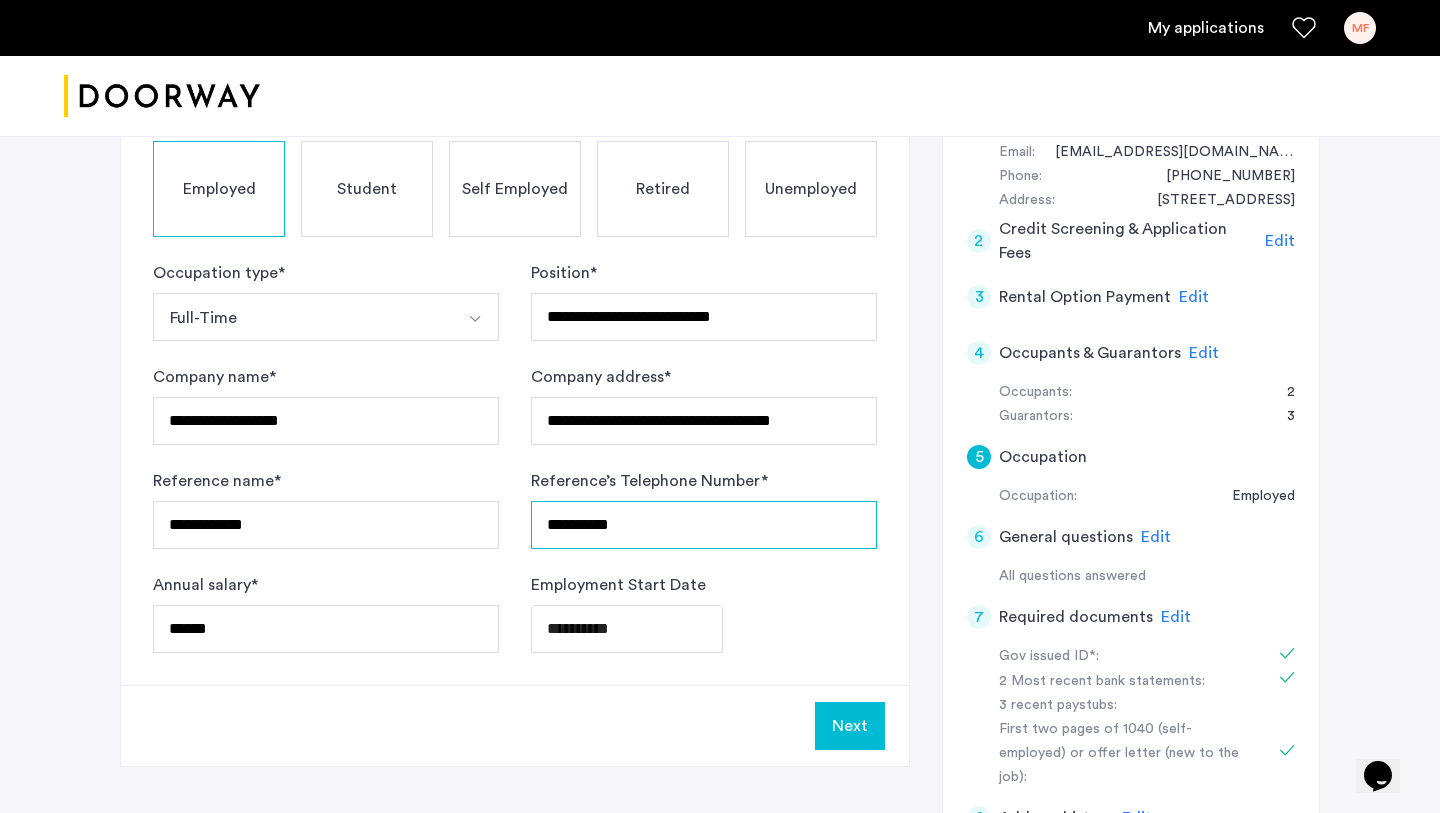 type on "**********" 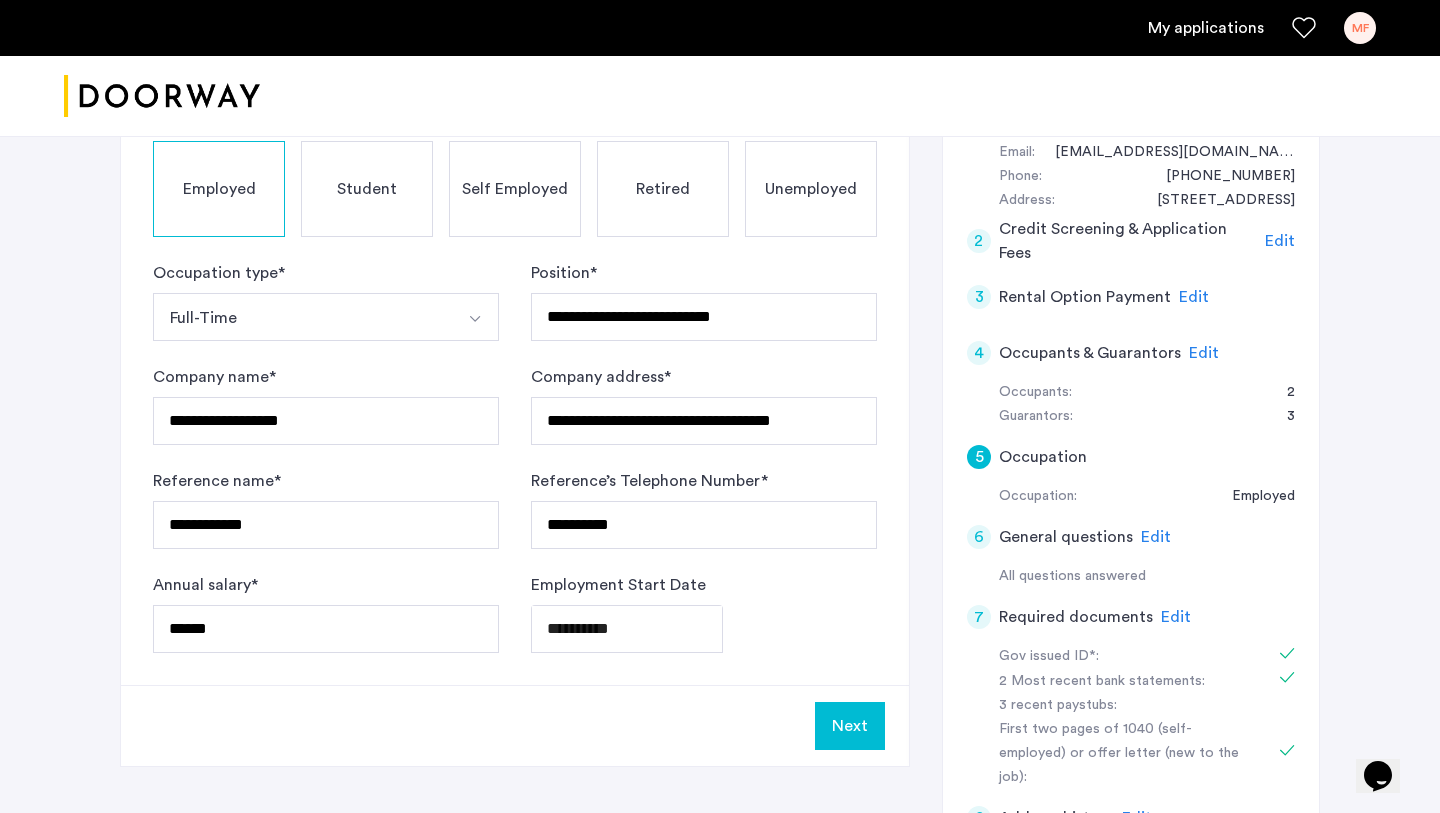 click on "Next" 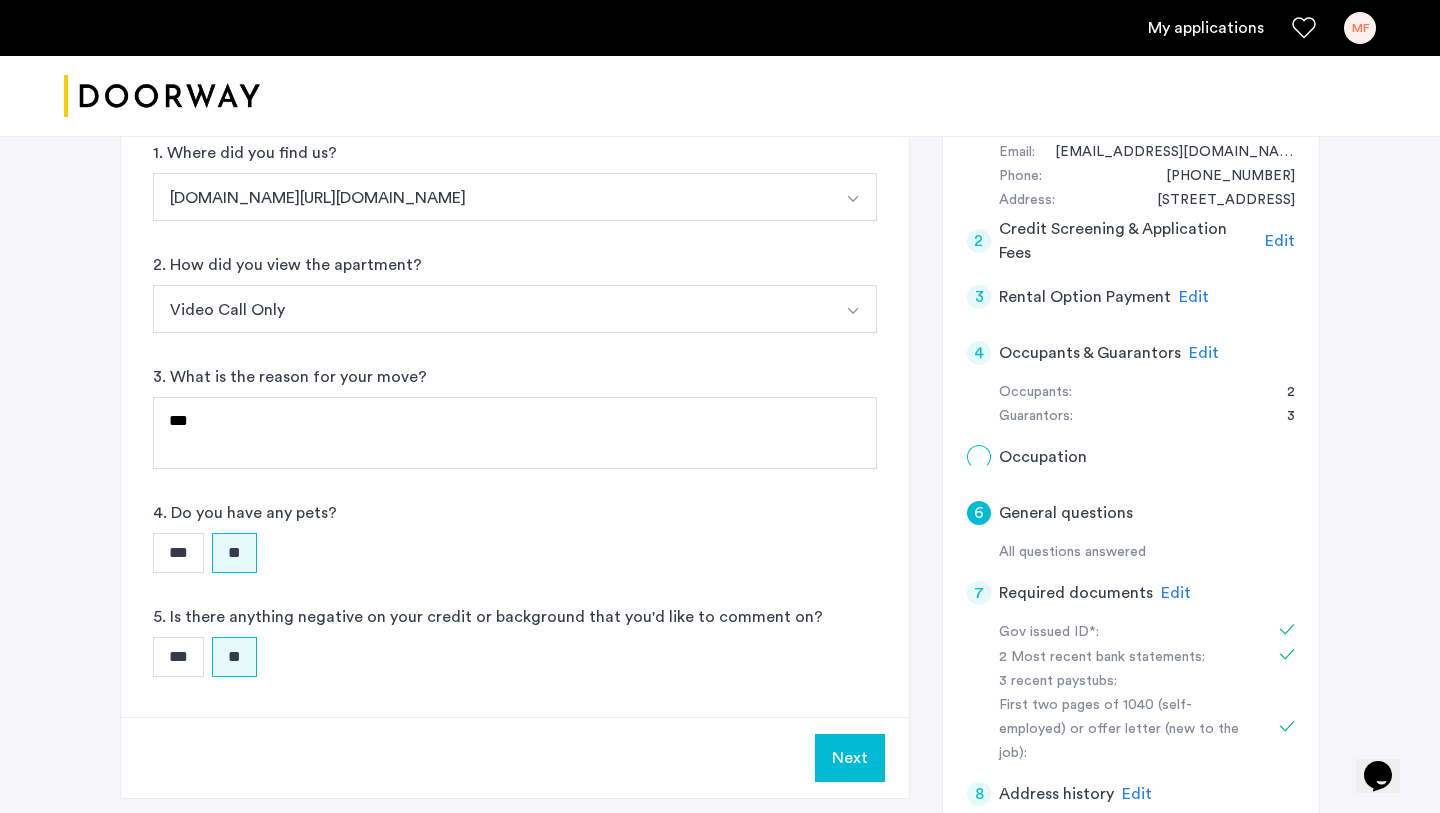 scroll, scrollTop: 0, scrollLeft: 0, axis: both 